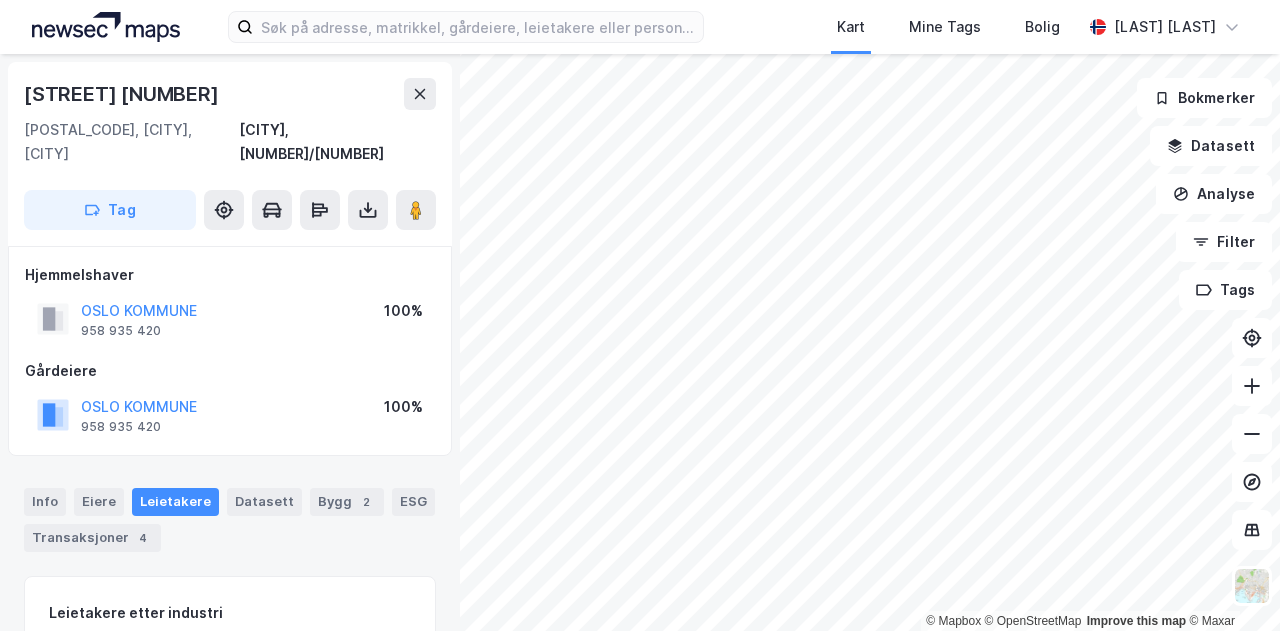 scroll, scrollTop: 0, scrollLeft: 0, axis: both 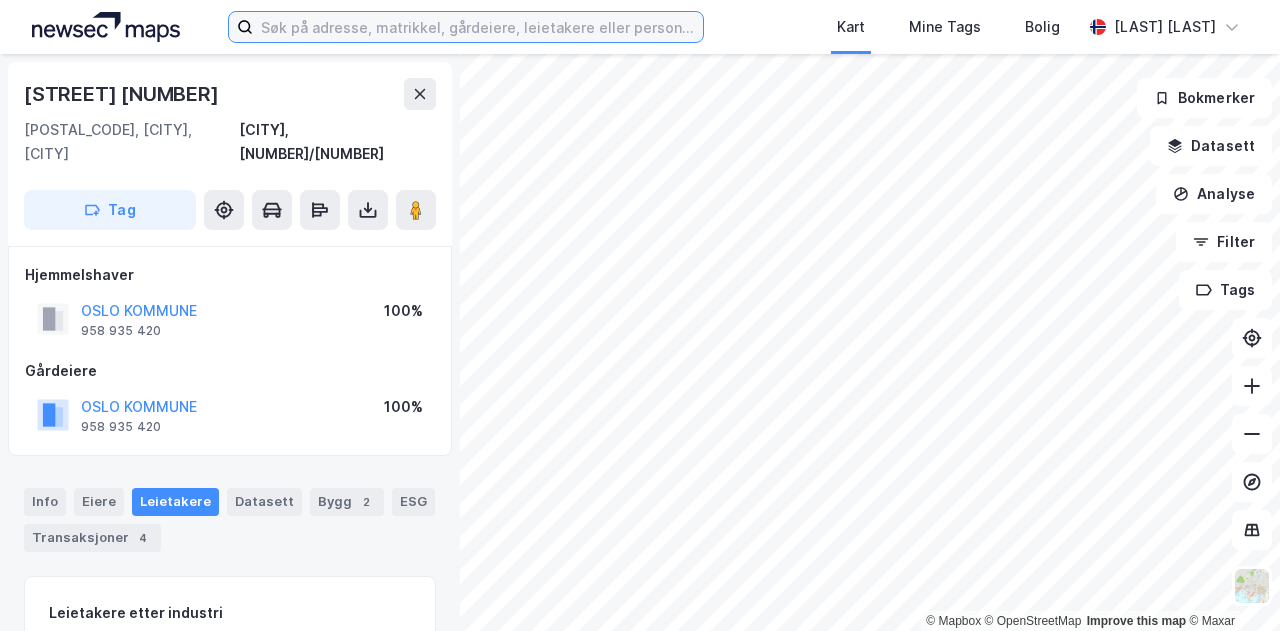 click at bounding box center [478, 27] 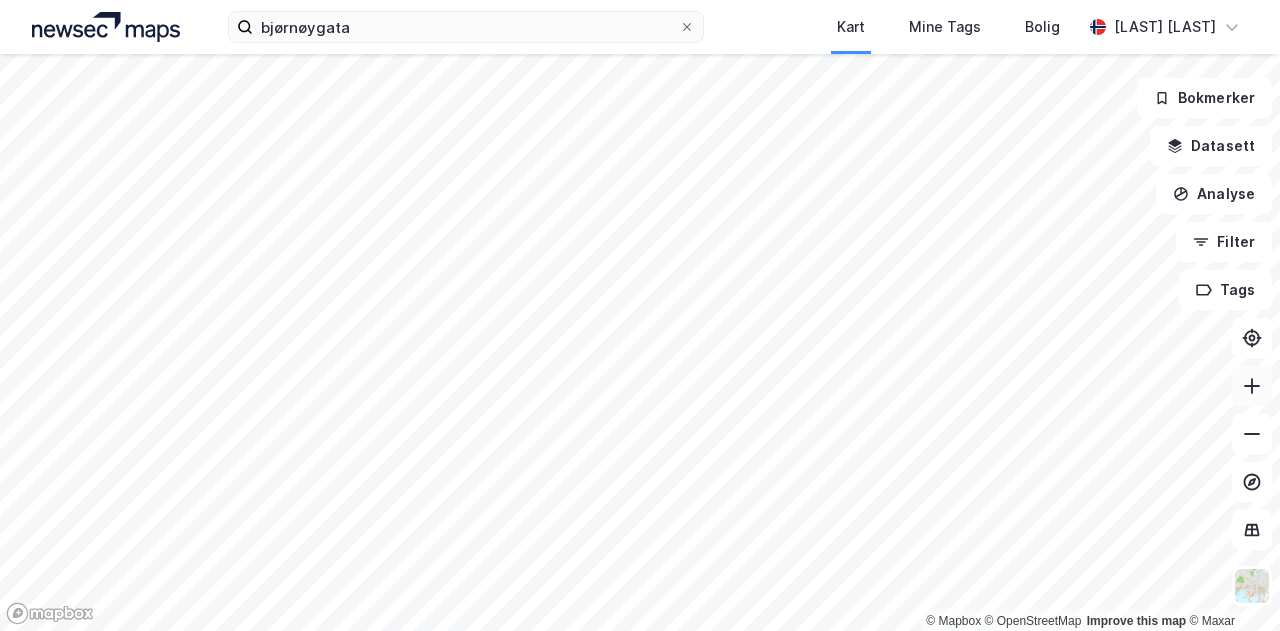 click at bounding box center [1252, 386] 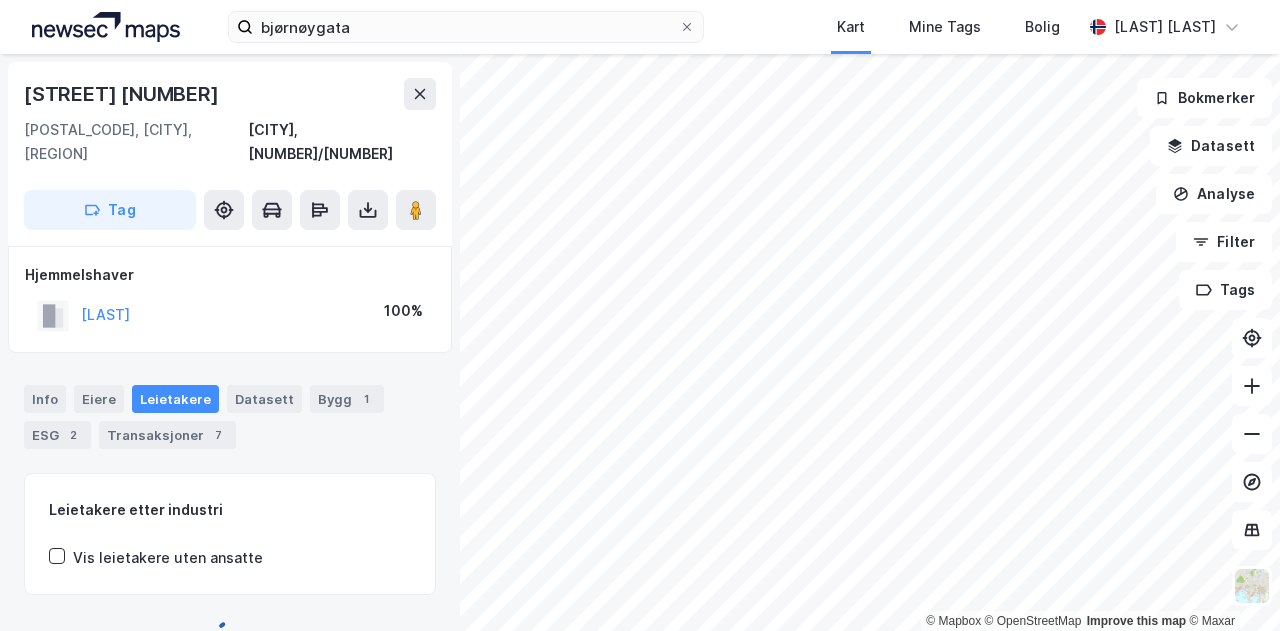 scroll, scrollTop: 2, scrollLeft: 0, axis: vertical 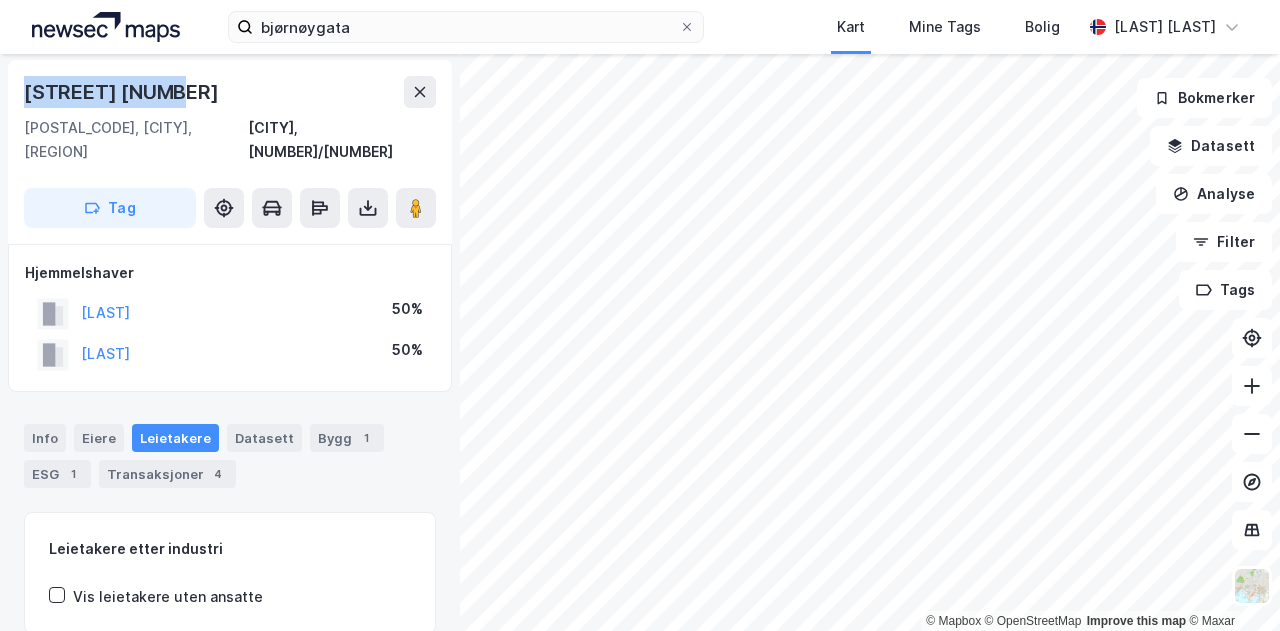 drag, startPoint x: 176, startPoint y: 103, endPoint x: 25, endPoint y: 80, distance: 152.74161 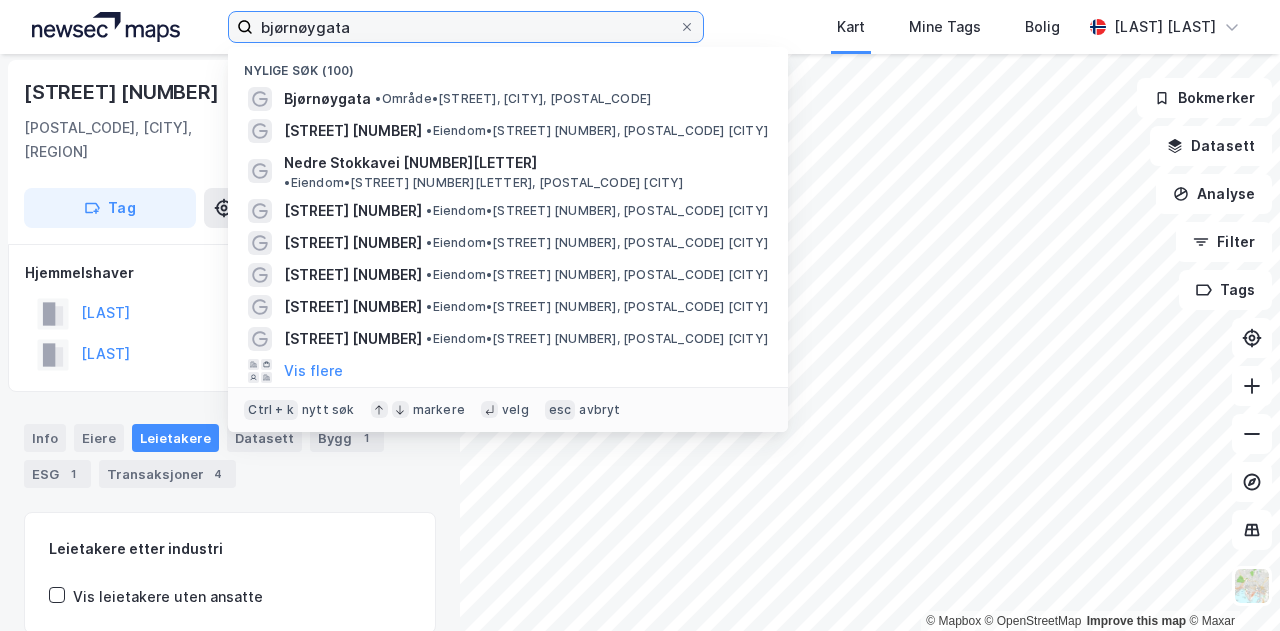 drag, startPoint x: 392, startPoint y: 24, endPoint x: 142, endPoint y: 15, distance: 250.16194 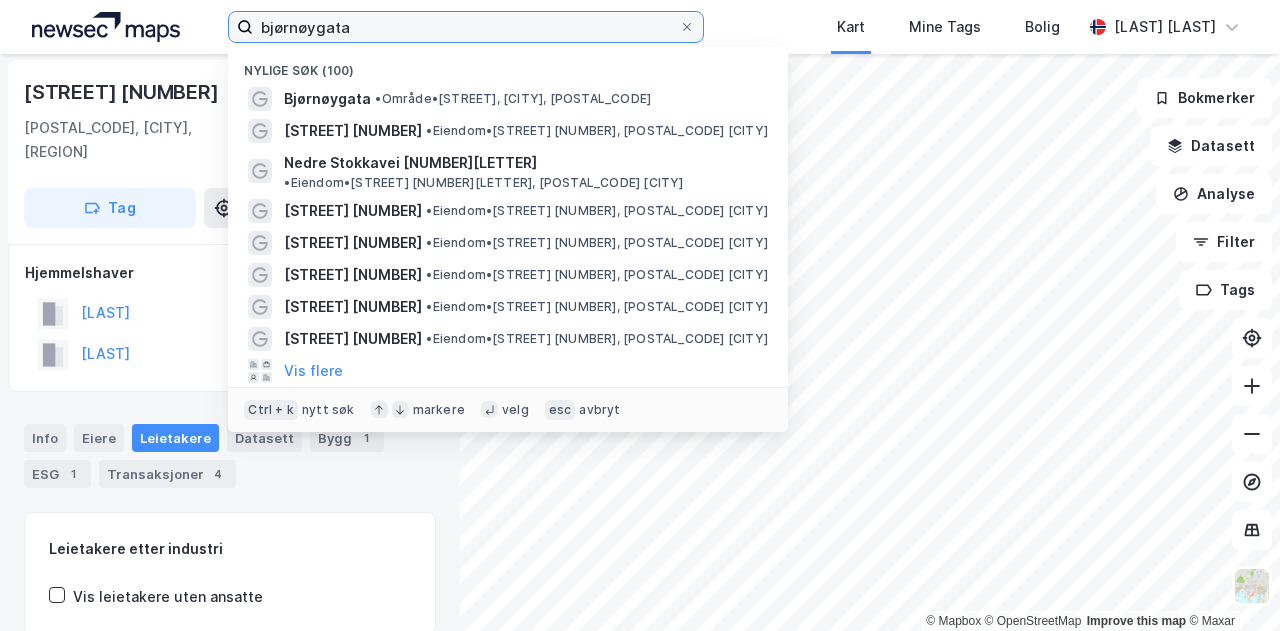 click on "[STREET] Nylige søk (100) [STREET]  •  Område  •  [STREET], [POSTAL_CODE] [CITY] [STREET] [NUMBER]  •  Eiendom  •  [STREET] [NUMBER], [POSTAL_CODE] [CITY] [STREET] [NUMBER]  •  Eiendom  •  [STREET] [NUMBER], [POSTAL_CODE] [CITY] [STREET] [NUMBER]  •  Eiendom  •  [STREET] [NUMBER], [POSTAL_CODE] [CITY] [STREET] [NUMBER]  •  Eiendom  •  [STREET] [NUMBER], [POSTAL_CODE] [CITY] [STREET] [NUMBER]  •  Eiendom  •  [STREET] [NUMBER], [POSTAL_CODE] [CITY] [STREET] [NUMBER]  •  Eiendom  •  [STREET] [NUMBER], [POSTAL_CODE] [CITY] Vis flere Ctrl + k nytt søk markere velg esc avbryt Kart Mine Tags Bolig [LAST]" at bounding box center (640, 27) 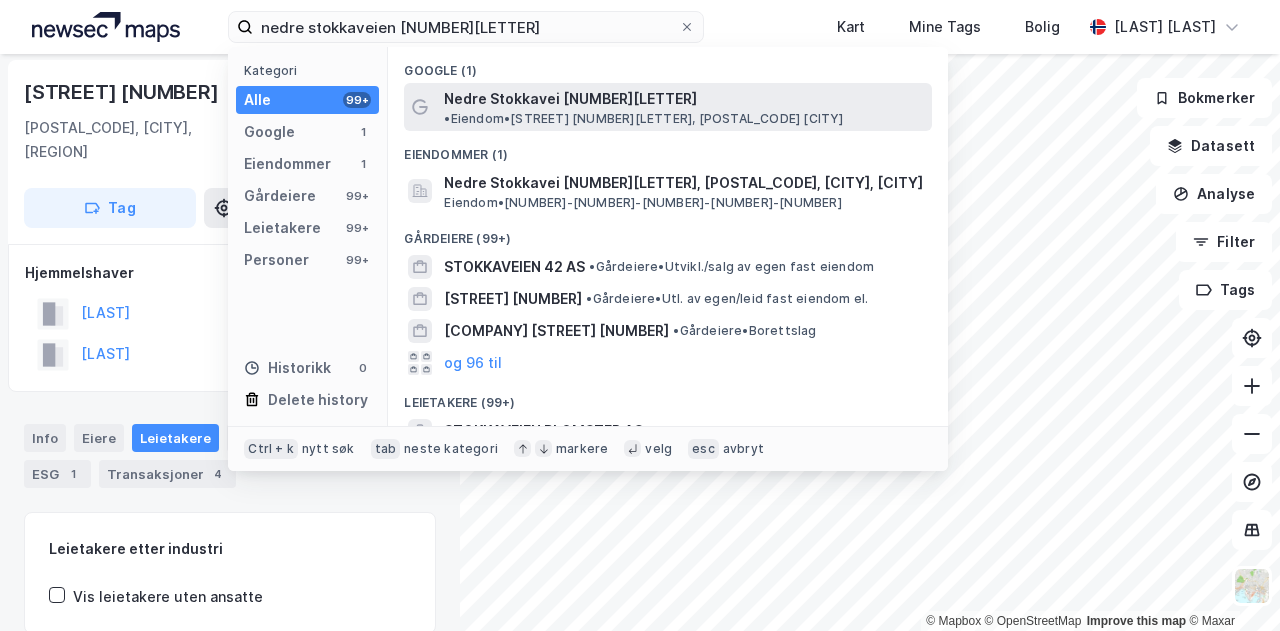 click on "Nedre Stokkavei [NUMBER][LETTER]" at bounding box center [570, 99] 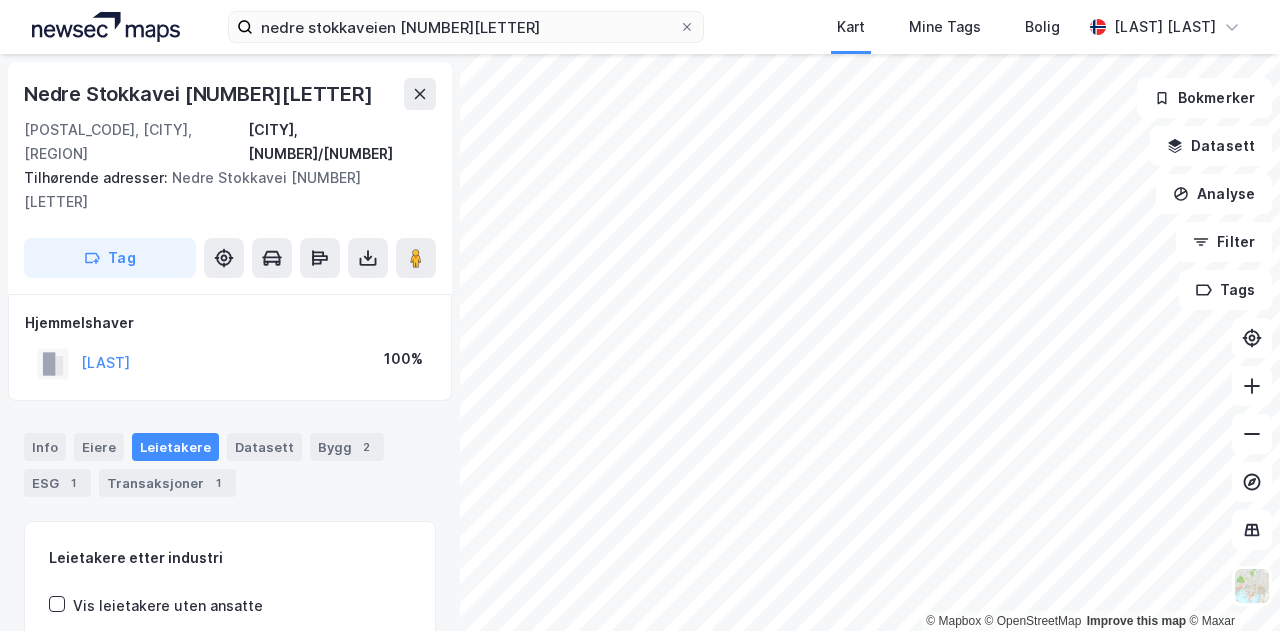 scroll, scrollTop: 2, scrollLeft: 0, axis: vertical 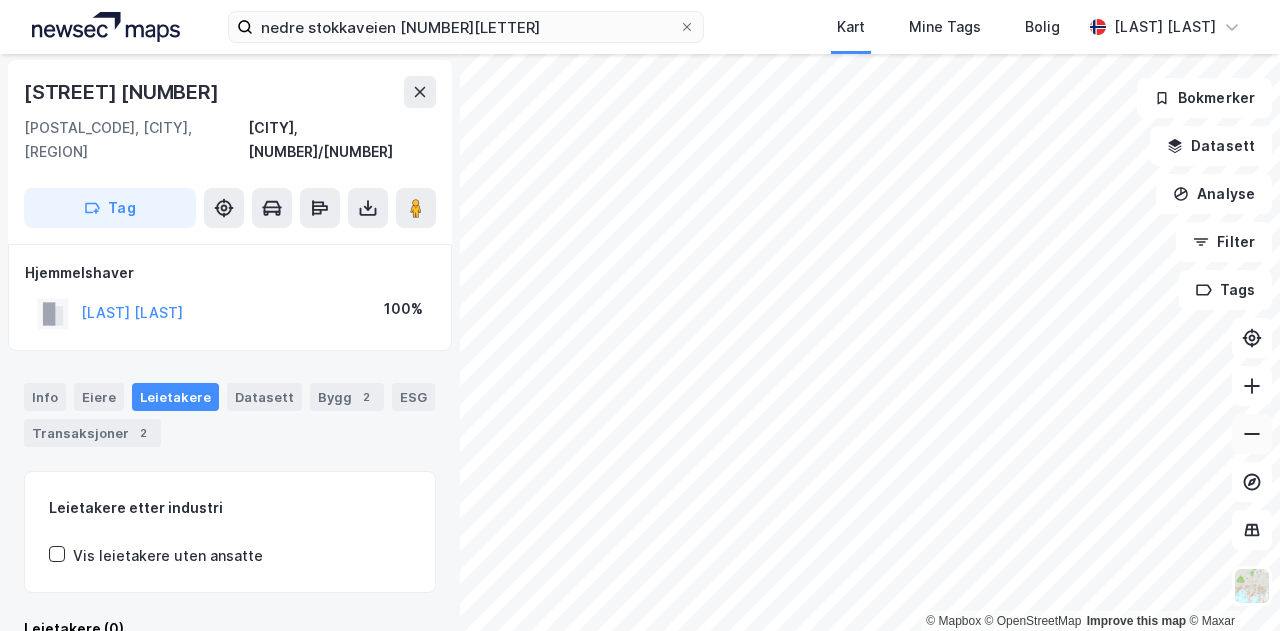 click at bounding box center (1252, 434) 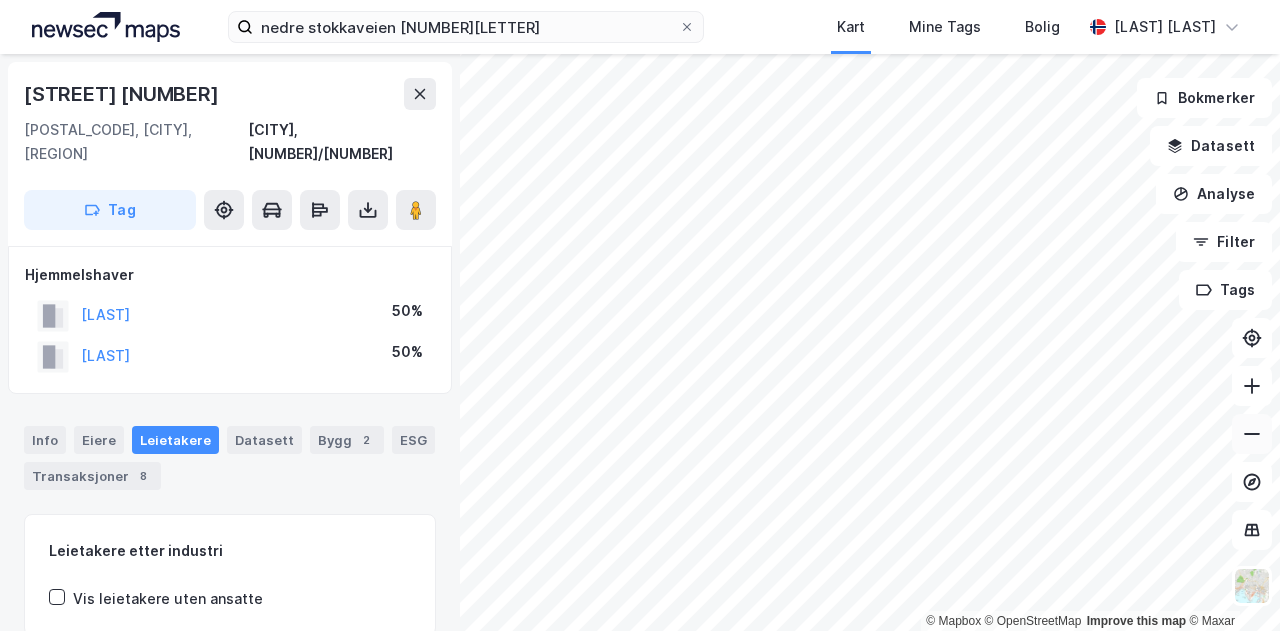 scroll, scrollTop: 2, scrollLeft: 0, axis: vertical 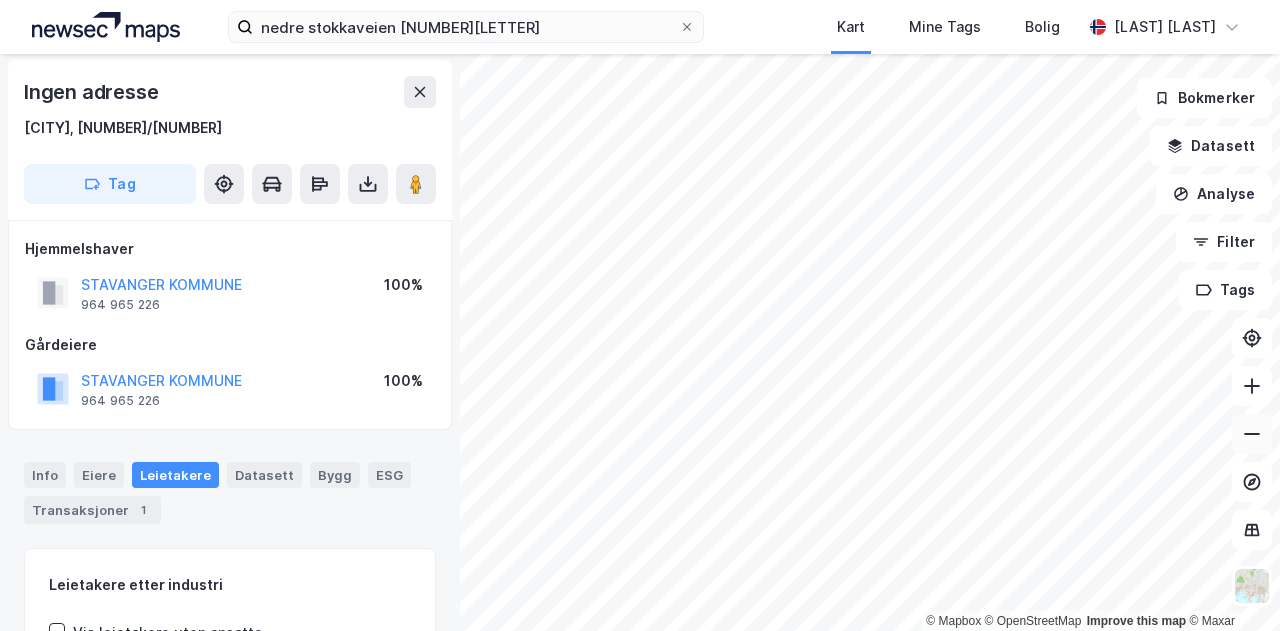 click 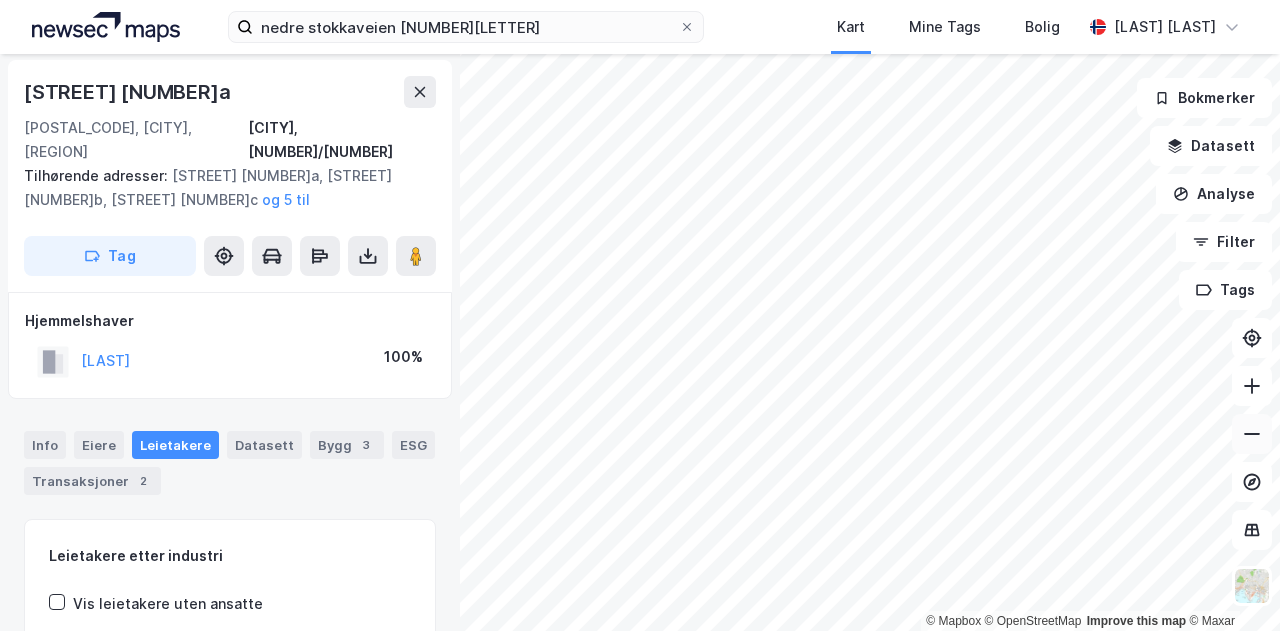scroll, scrollTop: 0, scrollLeft: 0, axis: both 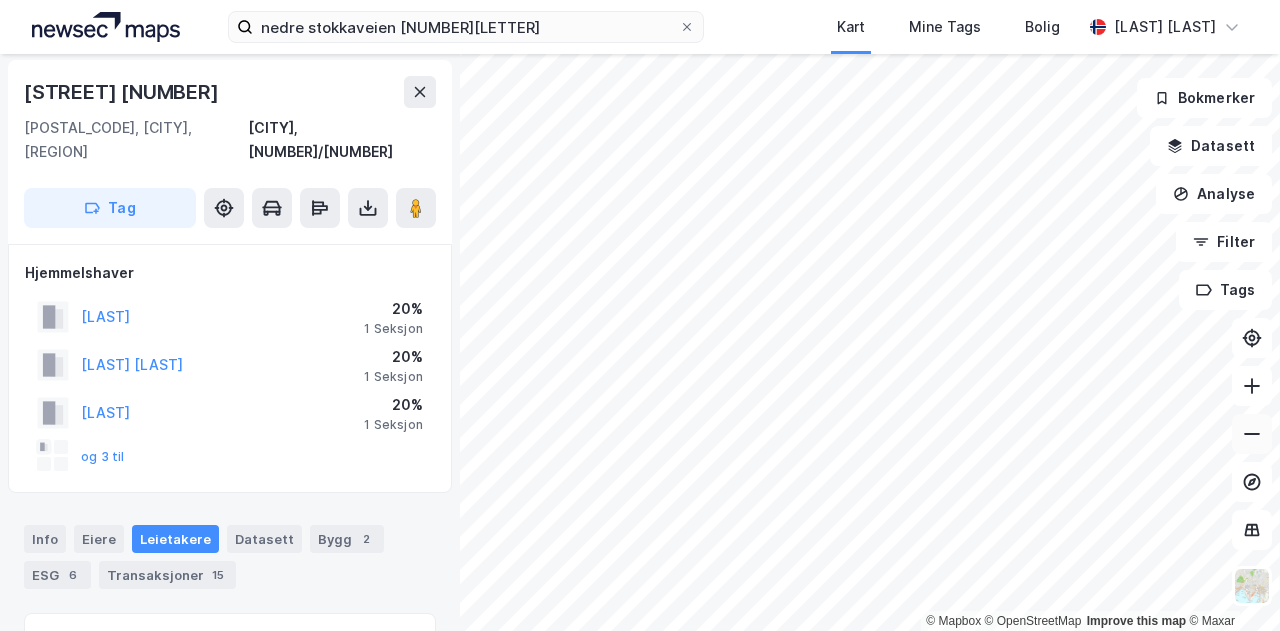 click 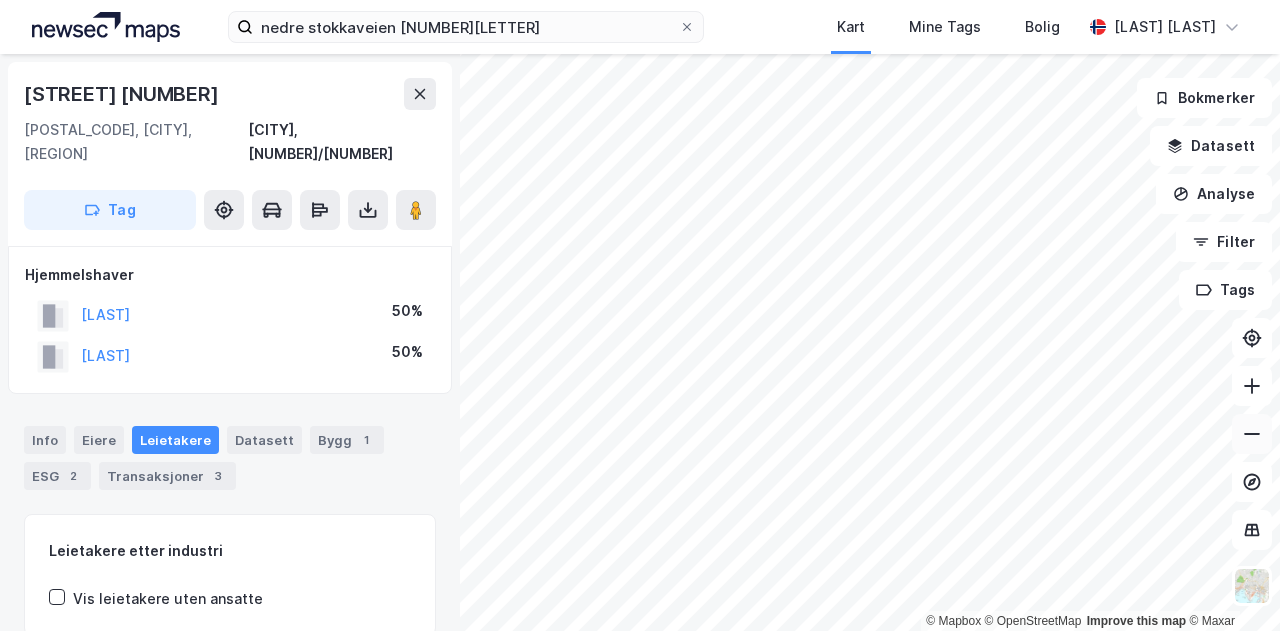 scroll, scrollTop: 2, scrollLeft: 0, axis: vertical 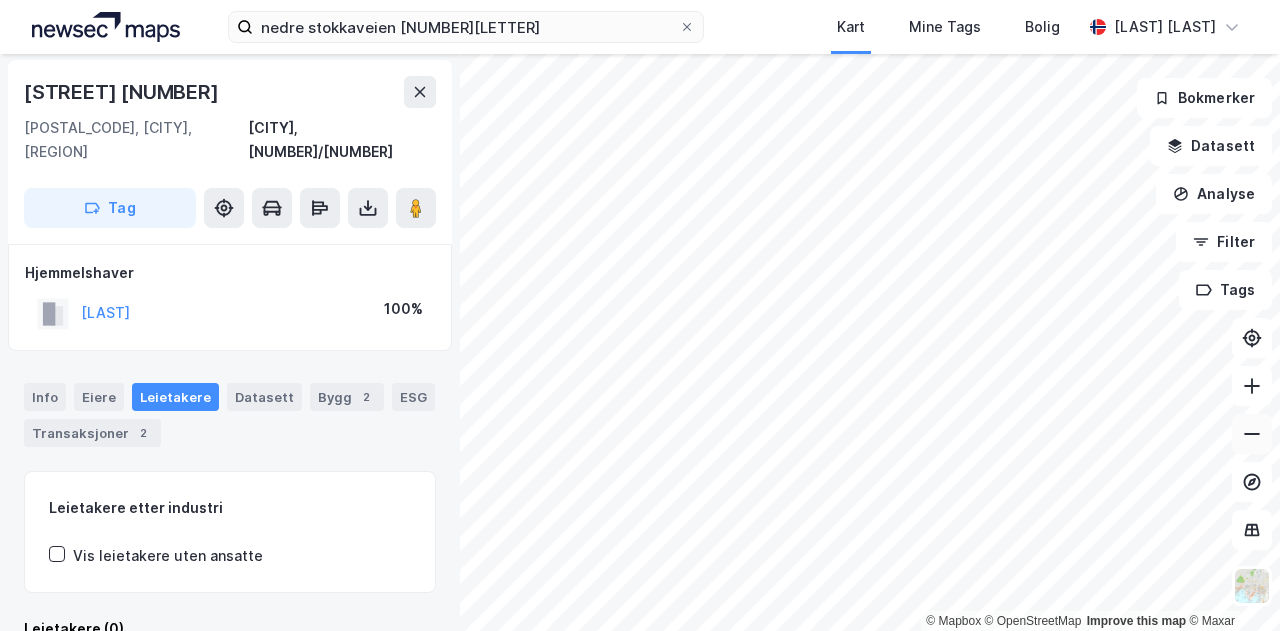 click at bounding box center [1252, 434] 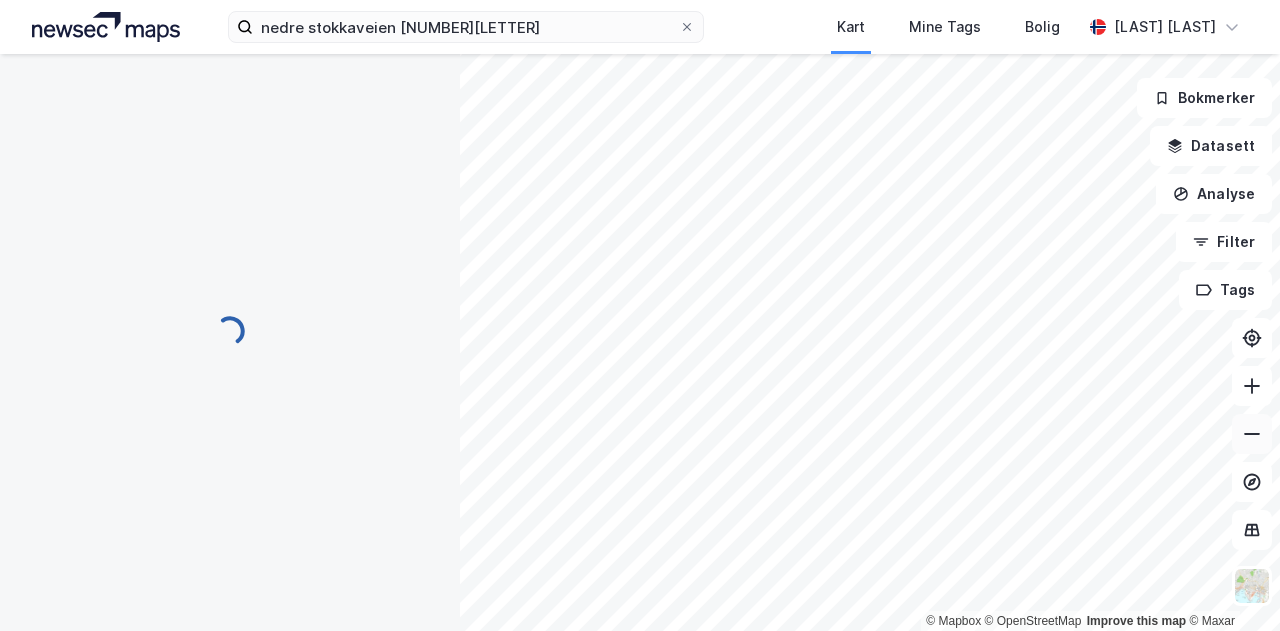 scroll, scrollTop: 2, scrollLeft: 0, axis: vertical 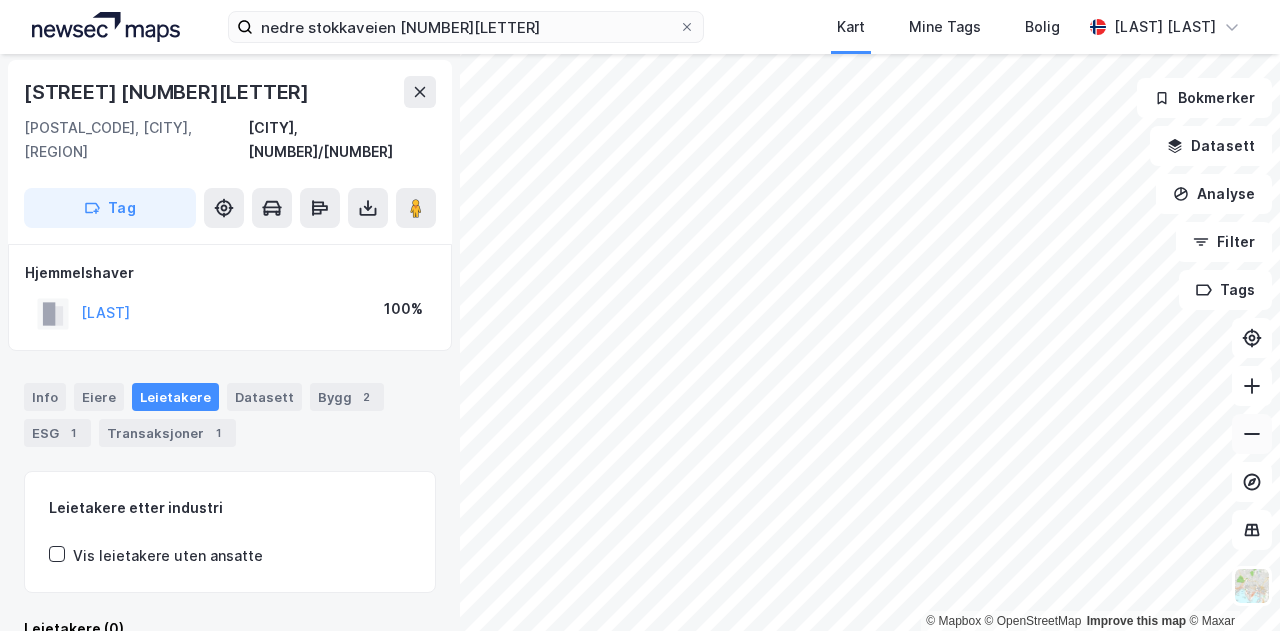 click 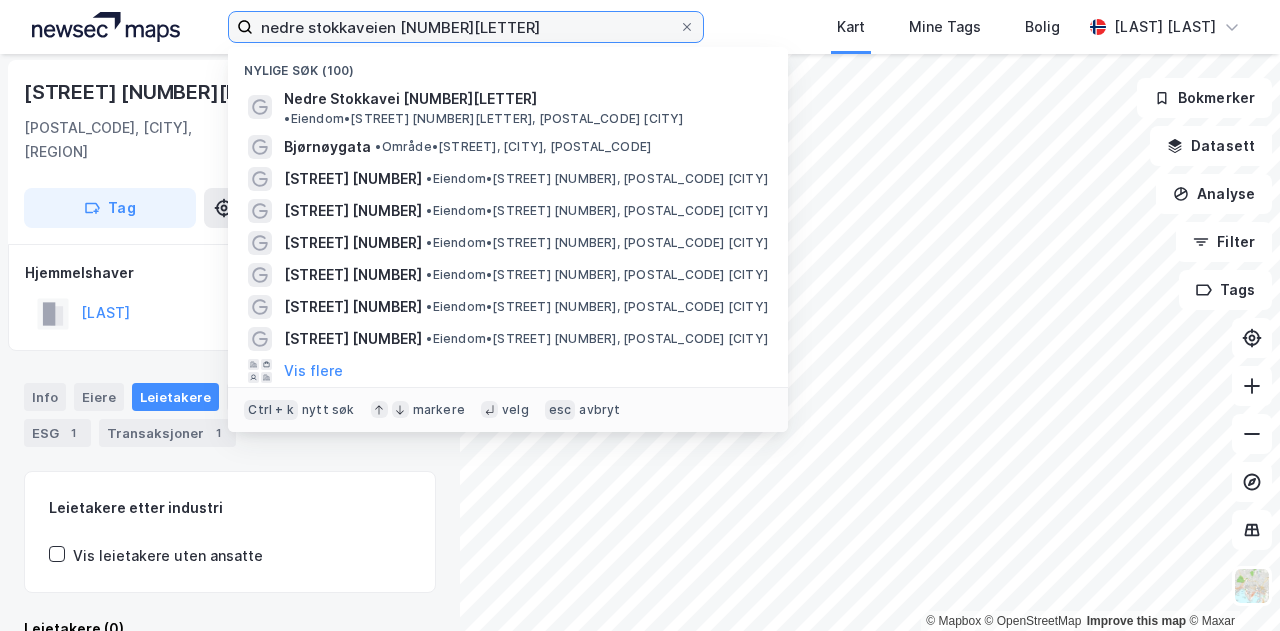 drag, startPoint x: 456, startPoint y: 29, endPoint x: 138, endPoint y: 11, distance: 318.50903 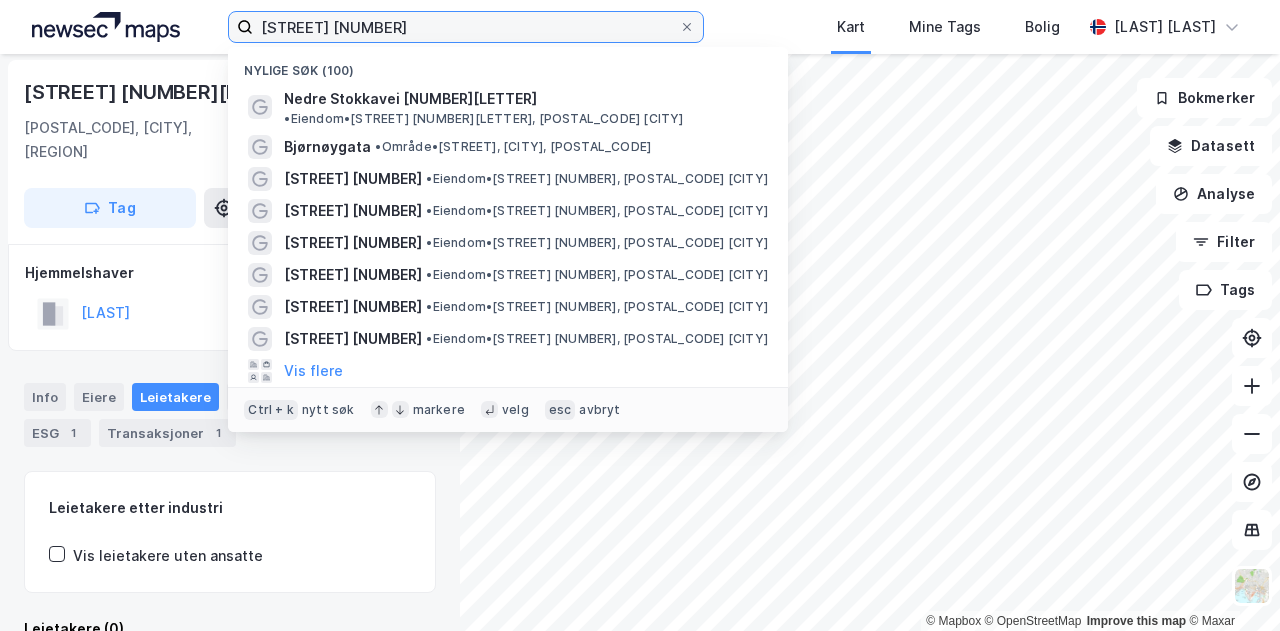 type on "[STREET] [NUMBER]" 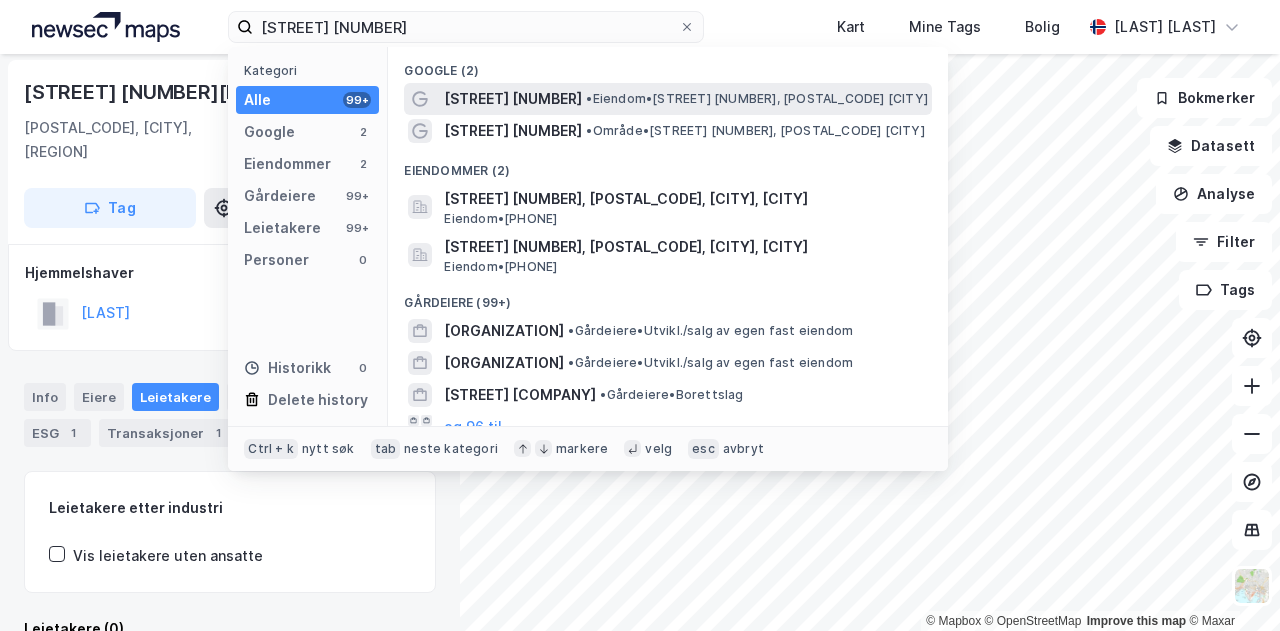 click on "[STREET] [NUMBER]" at bounding box center (513, 99) 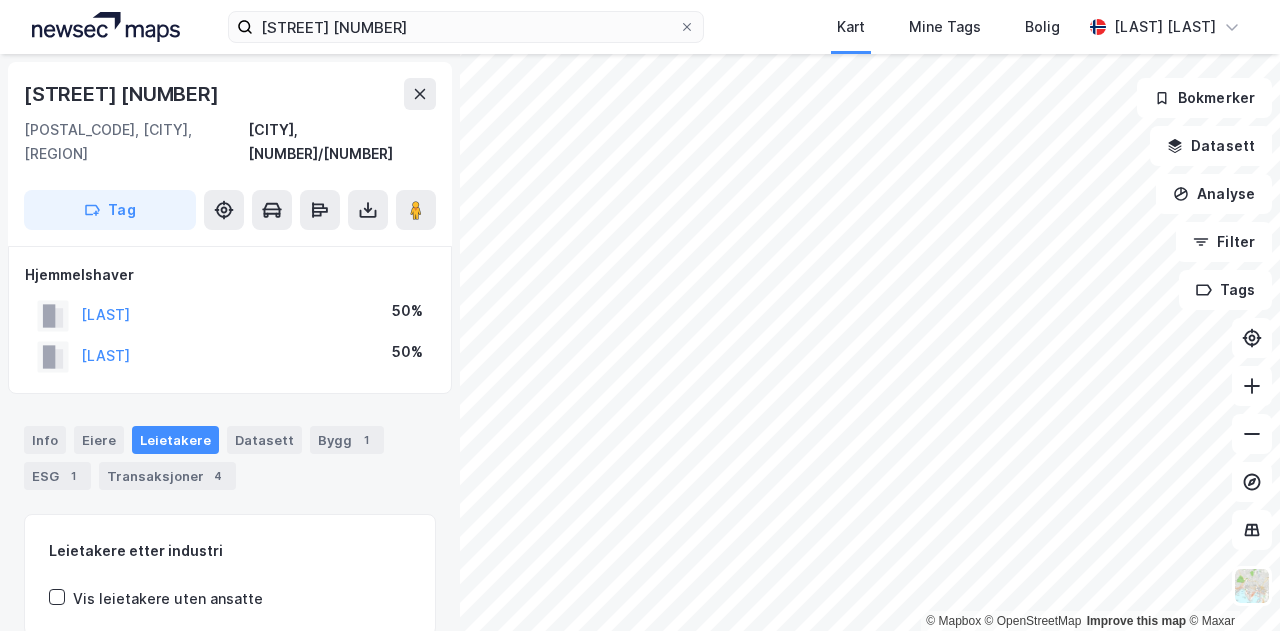 scroll, scrollTop: 2, scrollLeft: 0, axis: vertical 